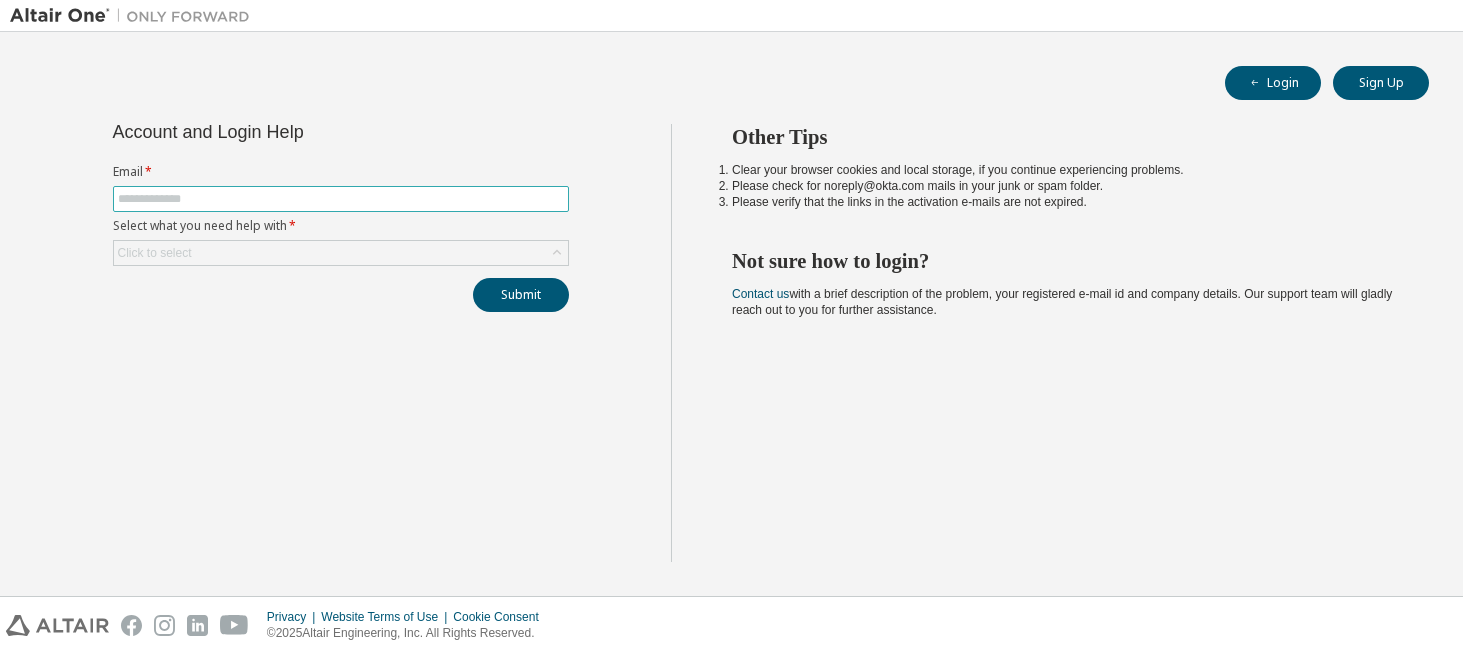 scroll, scrollTop: 0, scrollLeft: 0, axis: both 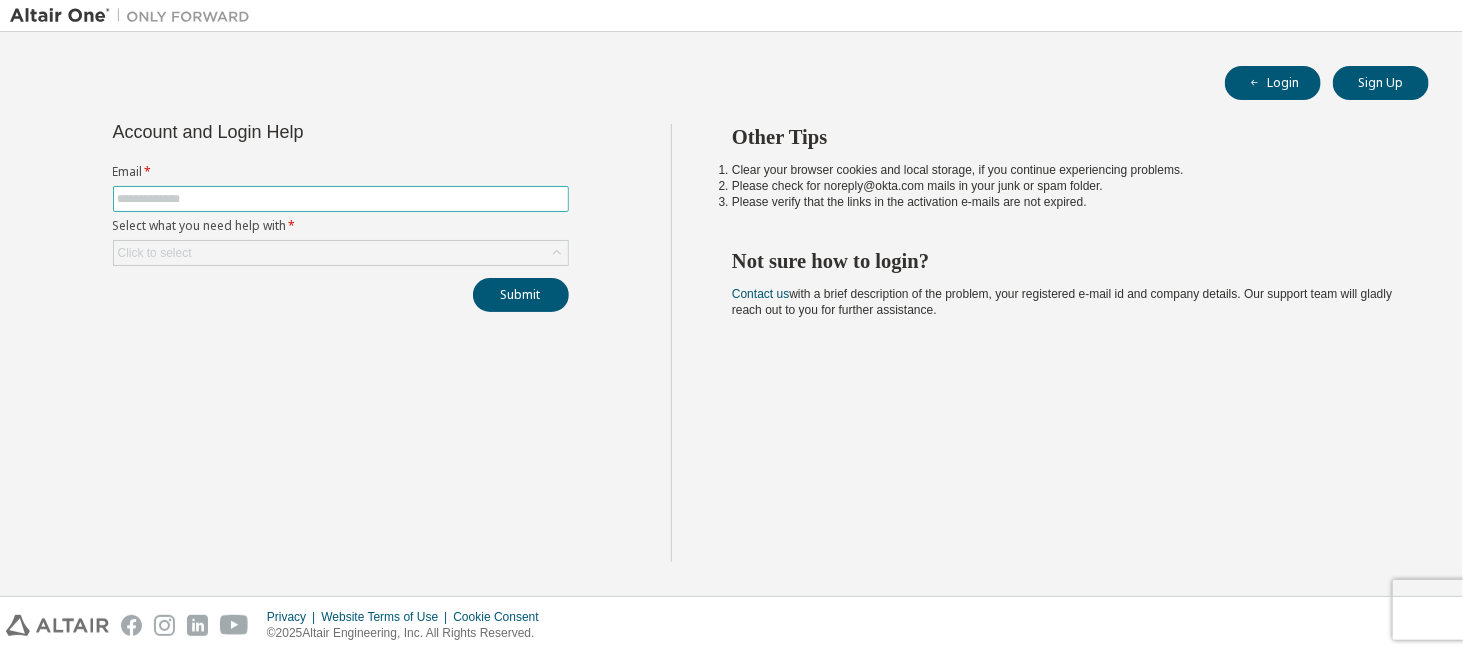 click at bounding box center [341, 199] 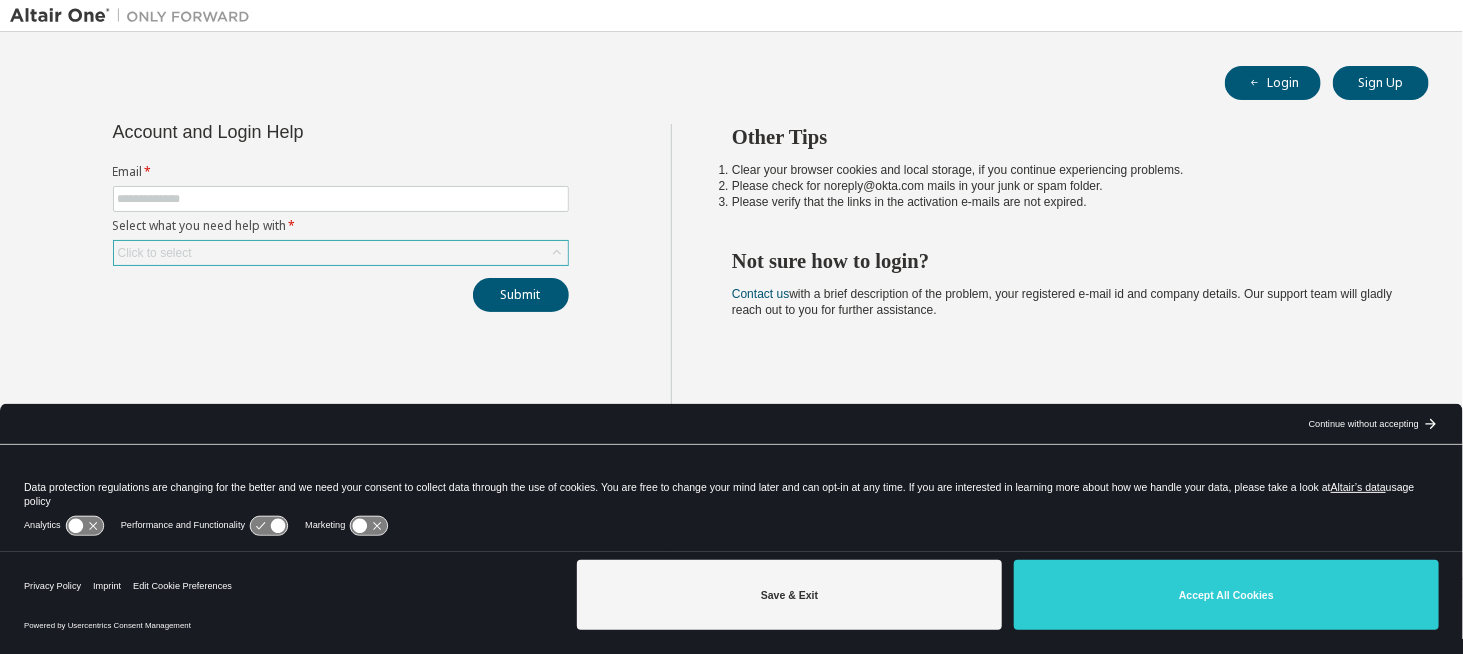 click on "Click to select" at bounding box center (341, 253) 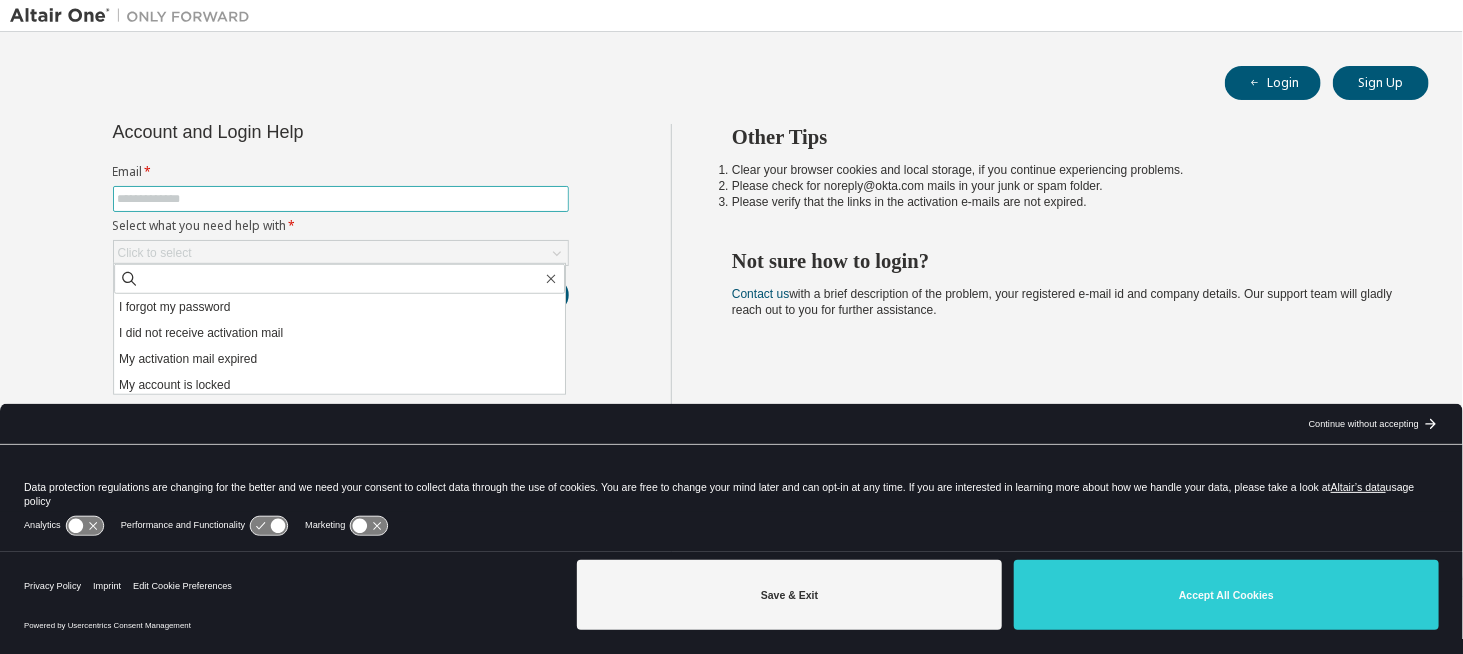 click at bounding box center [341, 199] 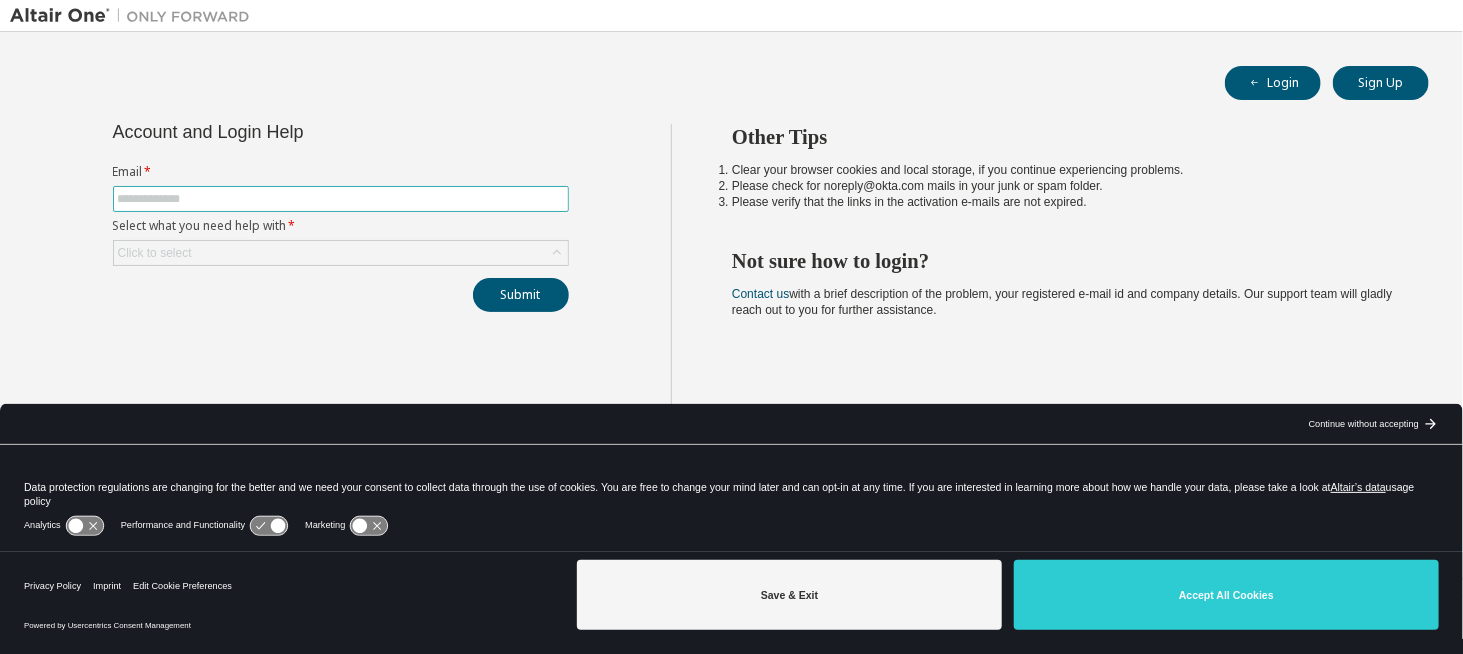type on "**********" 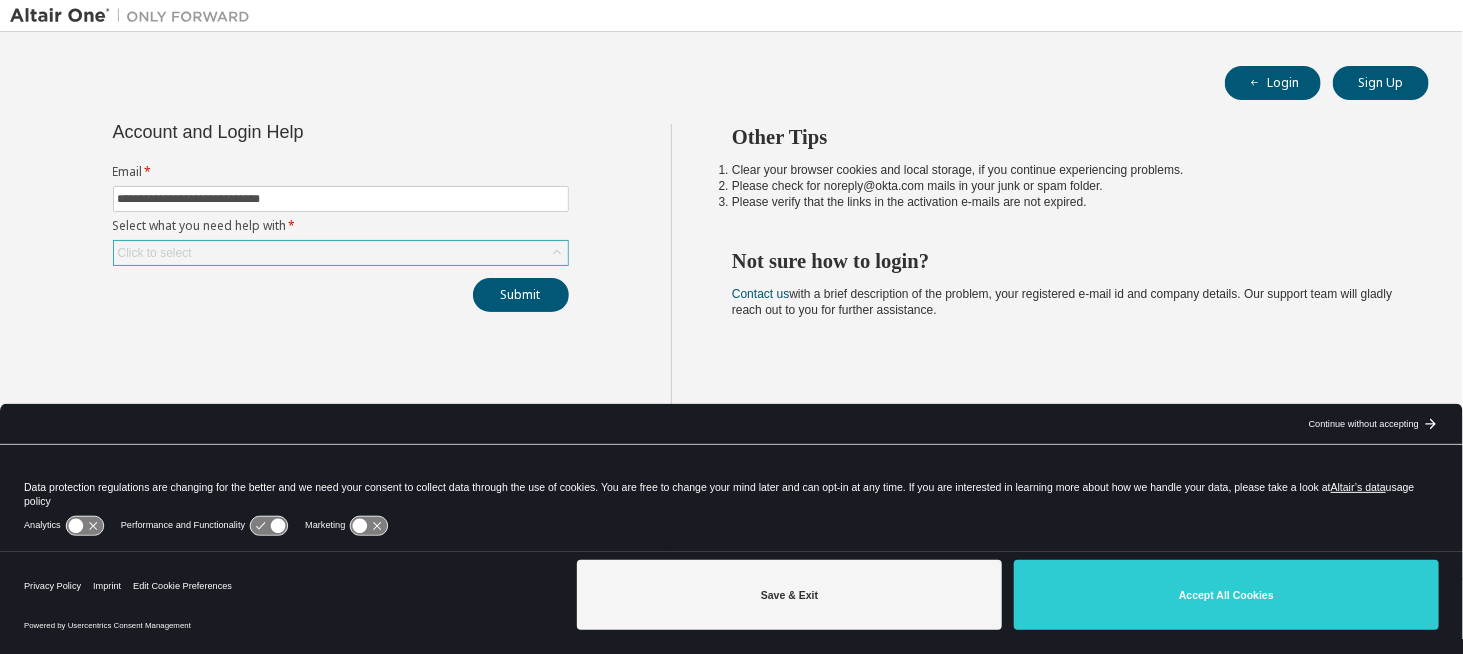 click on "Click to select" at bounding box center (341, 253) 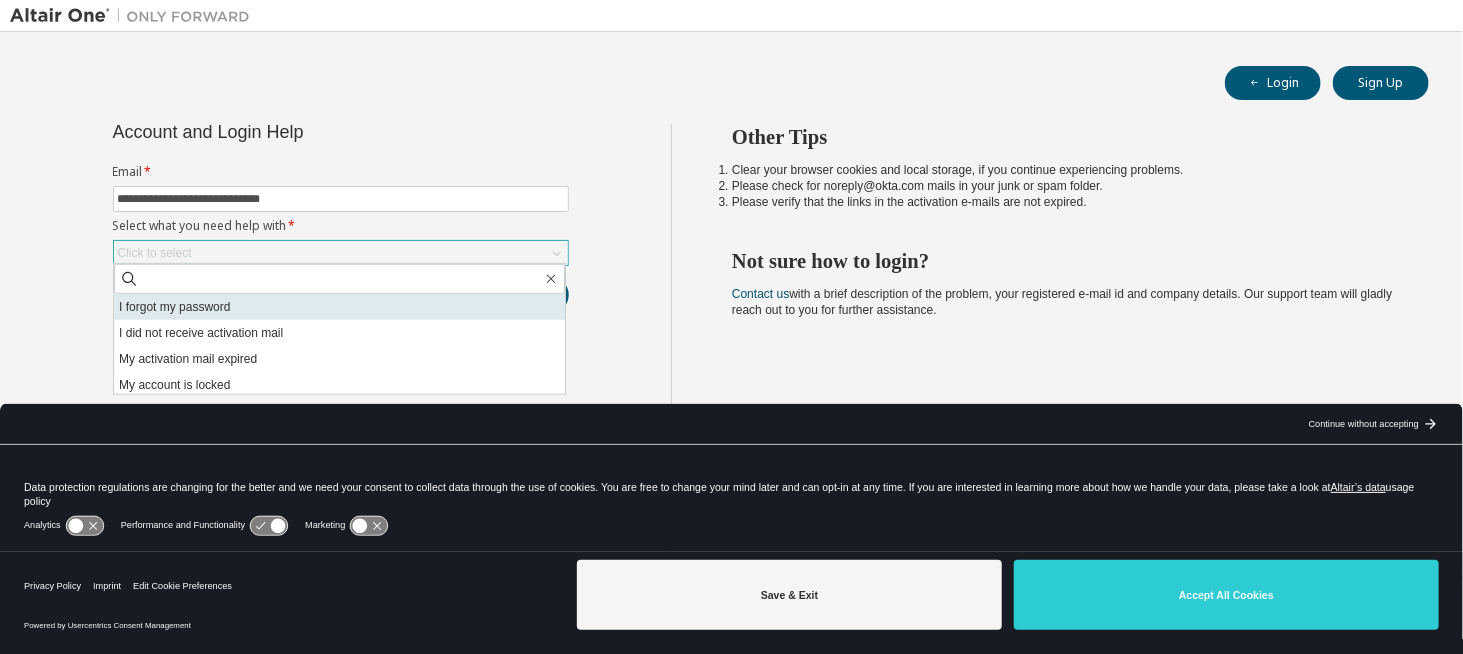 click on "I forgot my password" at bounding box center (339, 307) 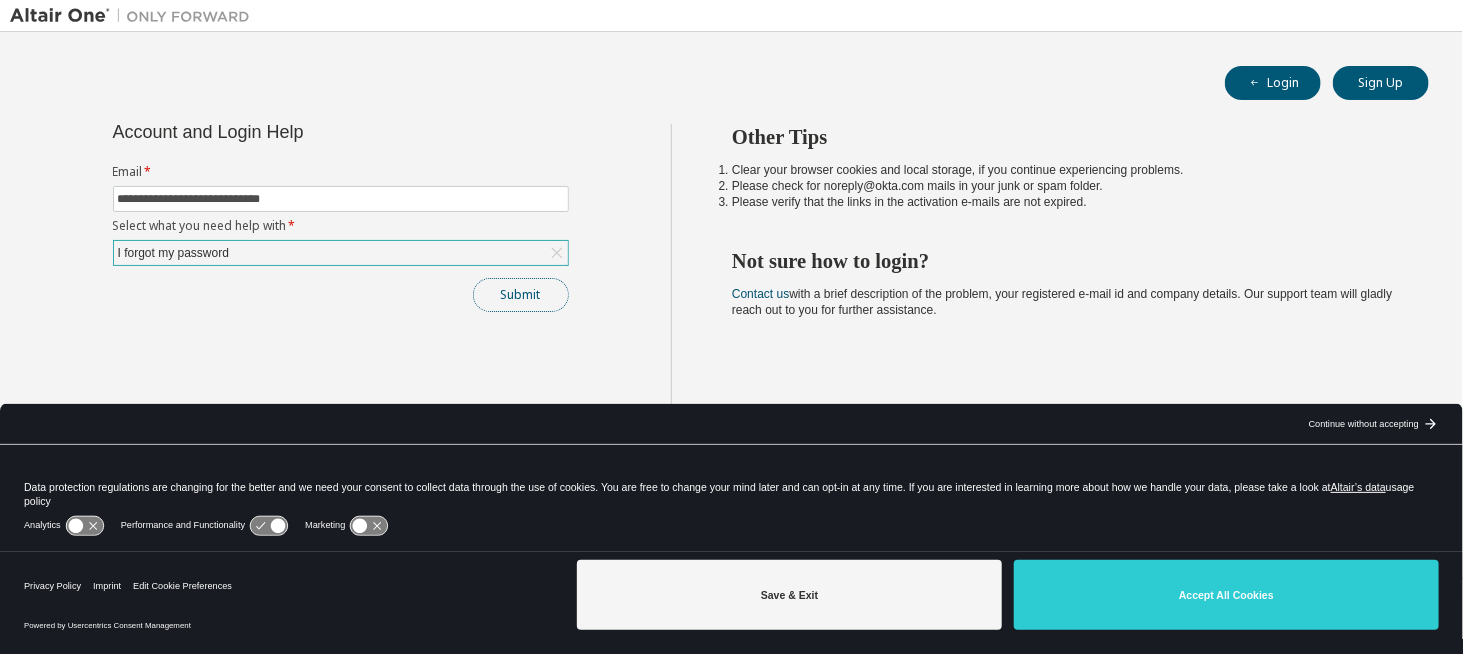 click on "Submit" at bounding box center [521, 295] 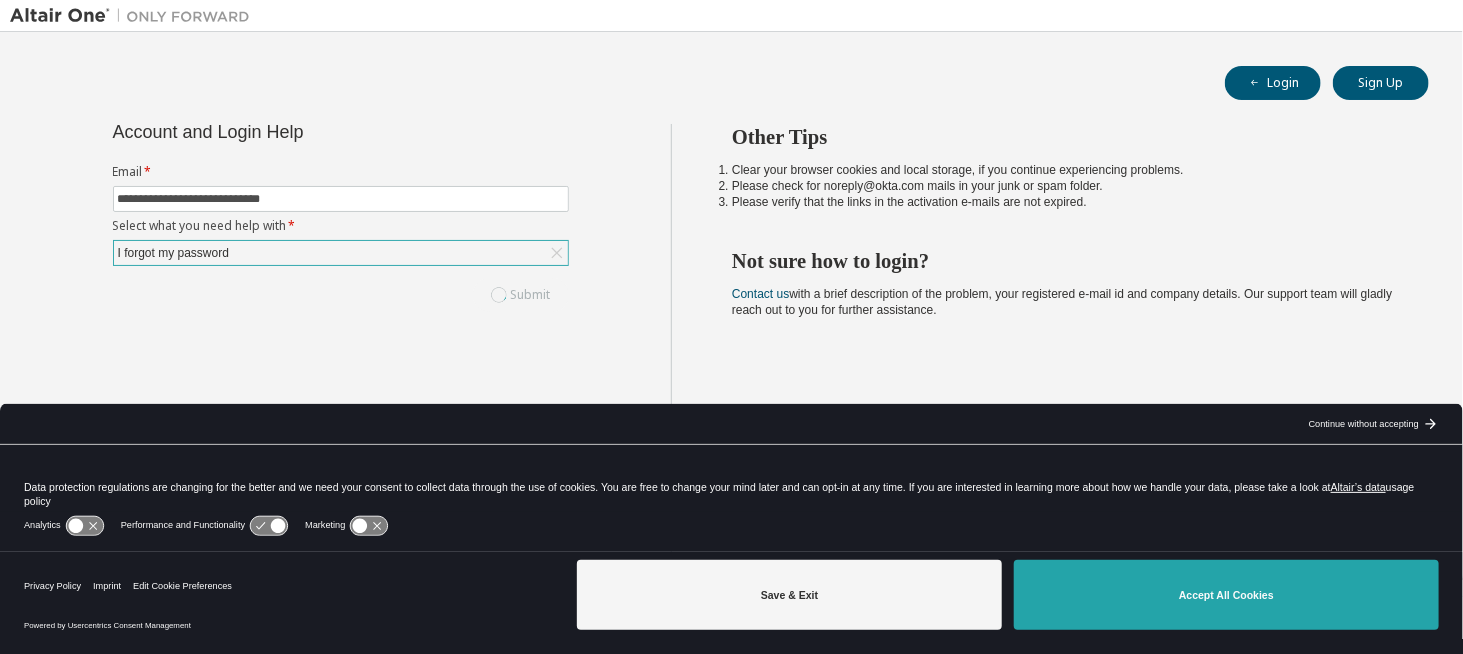 click on "Accept All Cookies" at bounding box center (1226, 595) 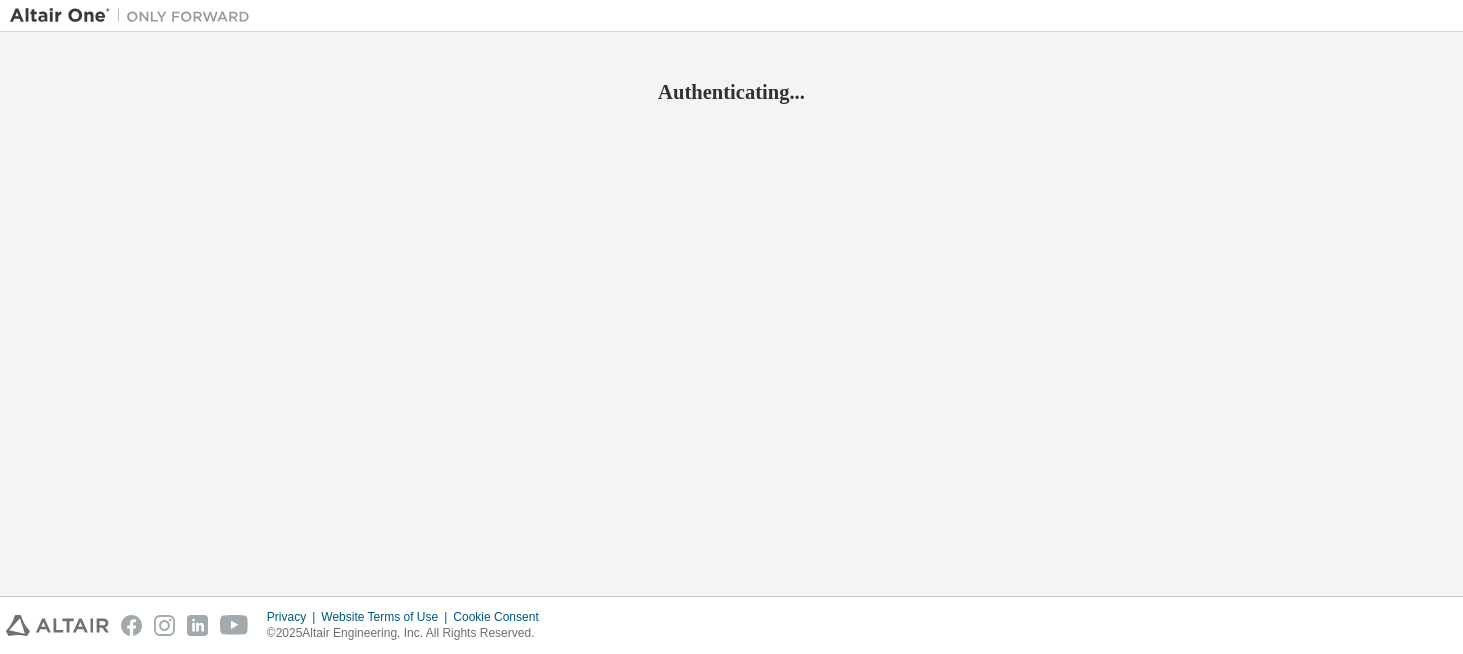 scroll, scrollTop: 0, scrollLeft: 0, axis: both 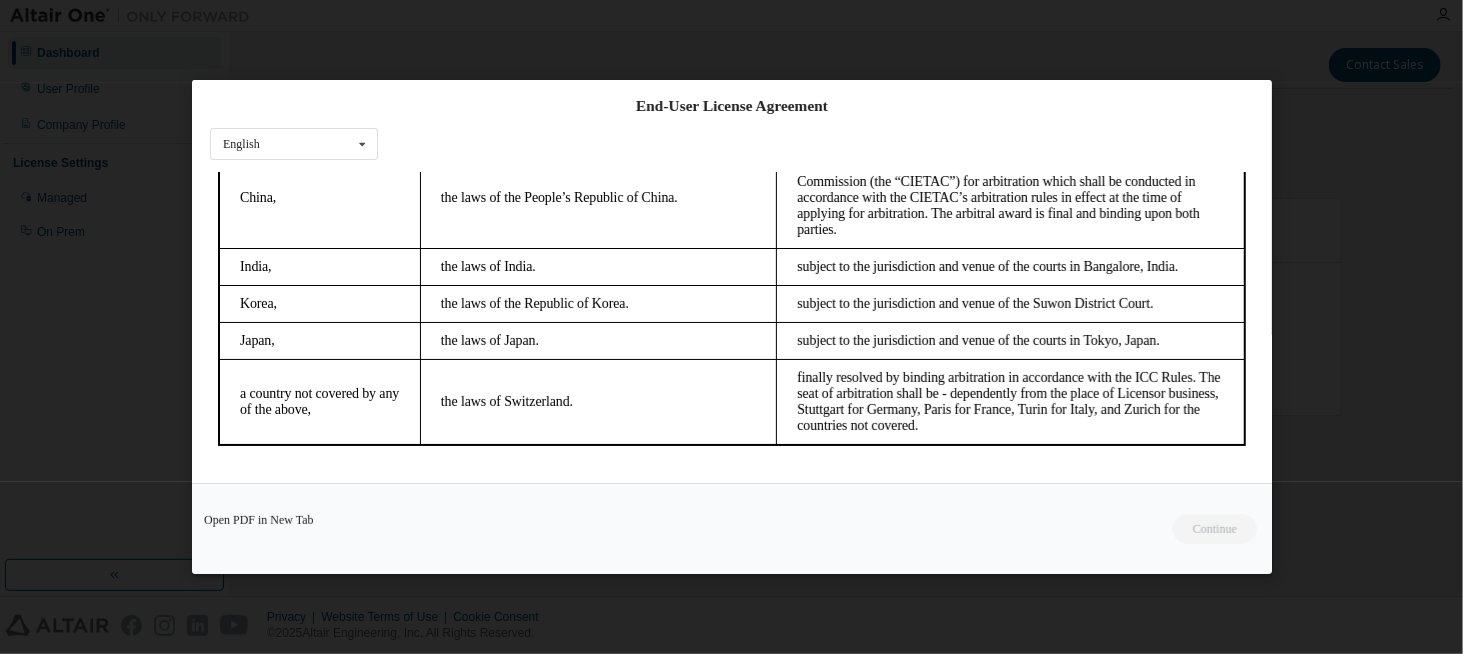 drag, startPoint x: 1242, startPoint y: 192, endPoint x: 1276, endPoint y: 667, distance: 476.2153 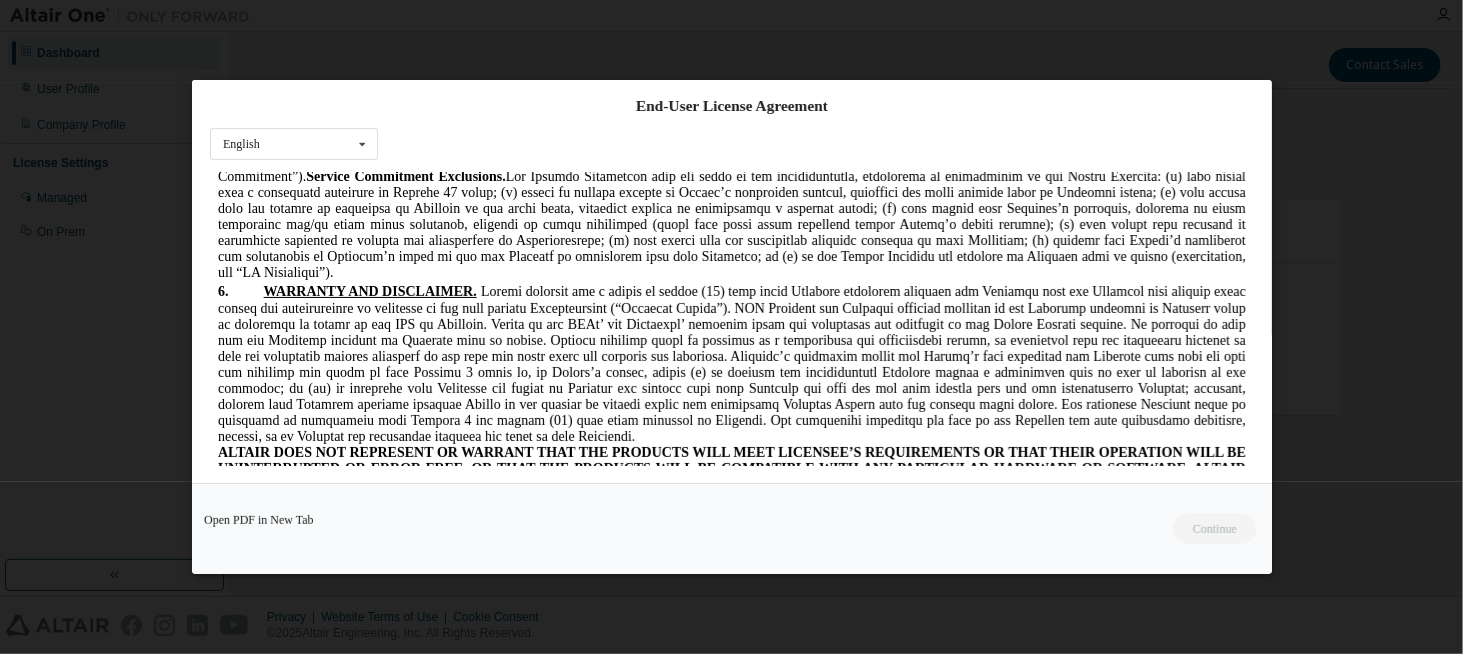 scroll, scrollTop: 0, scrollLeft: 0, axis: both 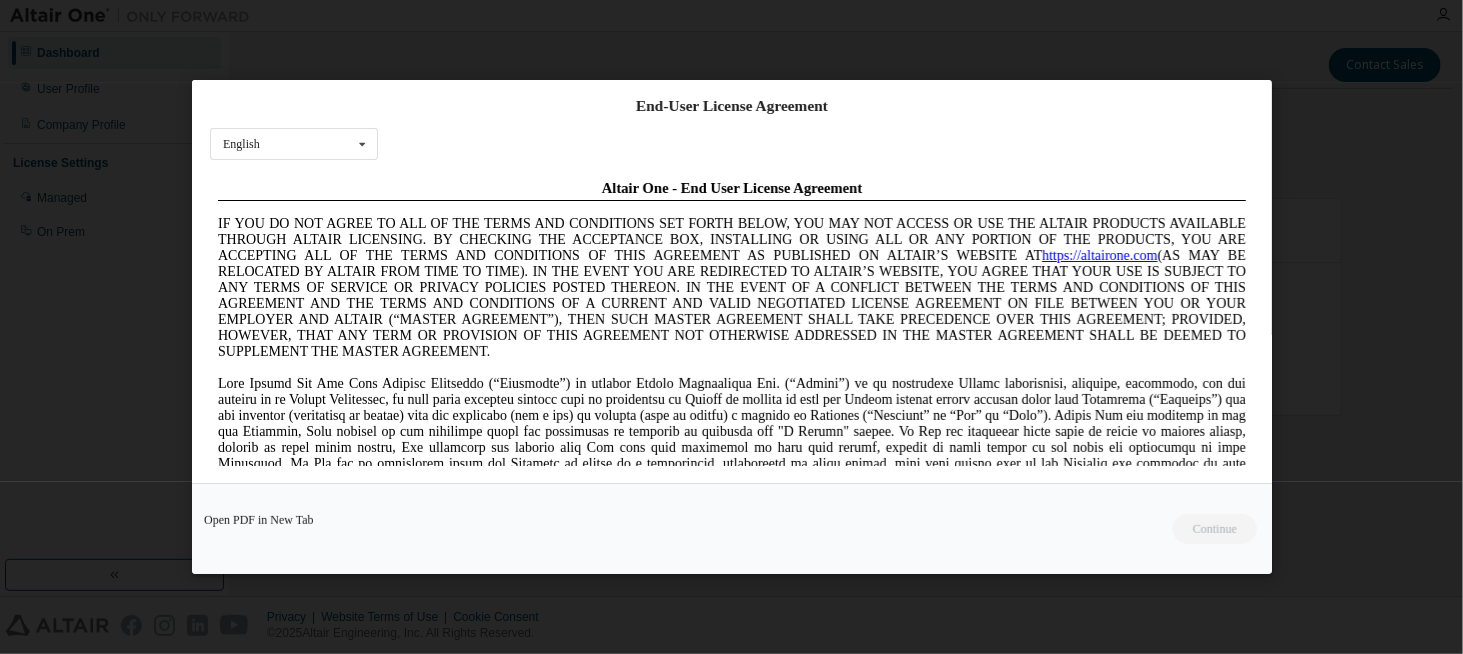 drag, startPoint x: 1233, startPoint y: 442, endPoint x: 1400, endPoint y: 311, distance: 212.24985 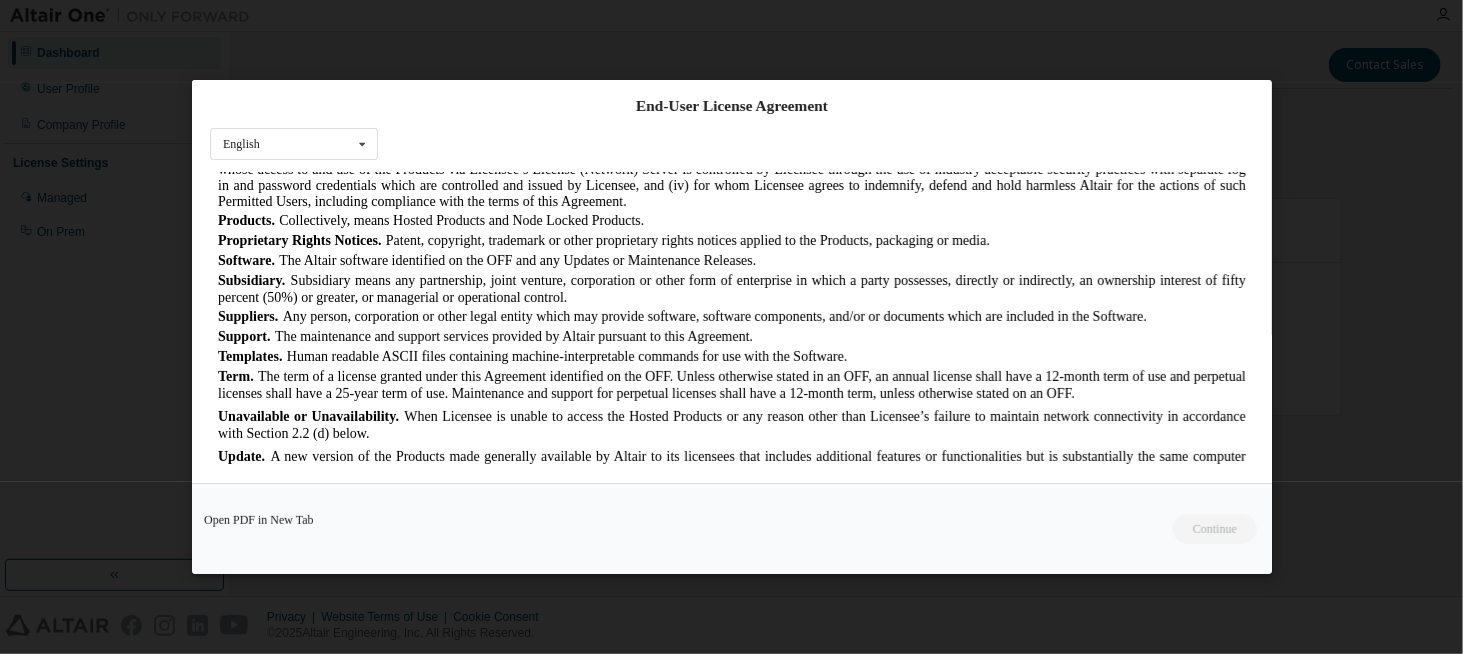 scroll, scrollTop: 1400, scrollLeft: 0, axis: vertical 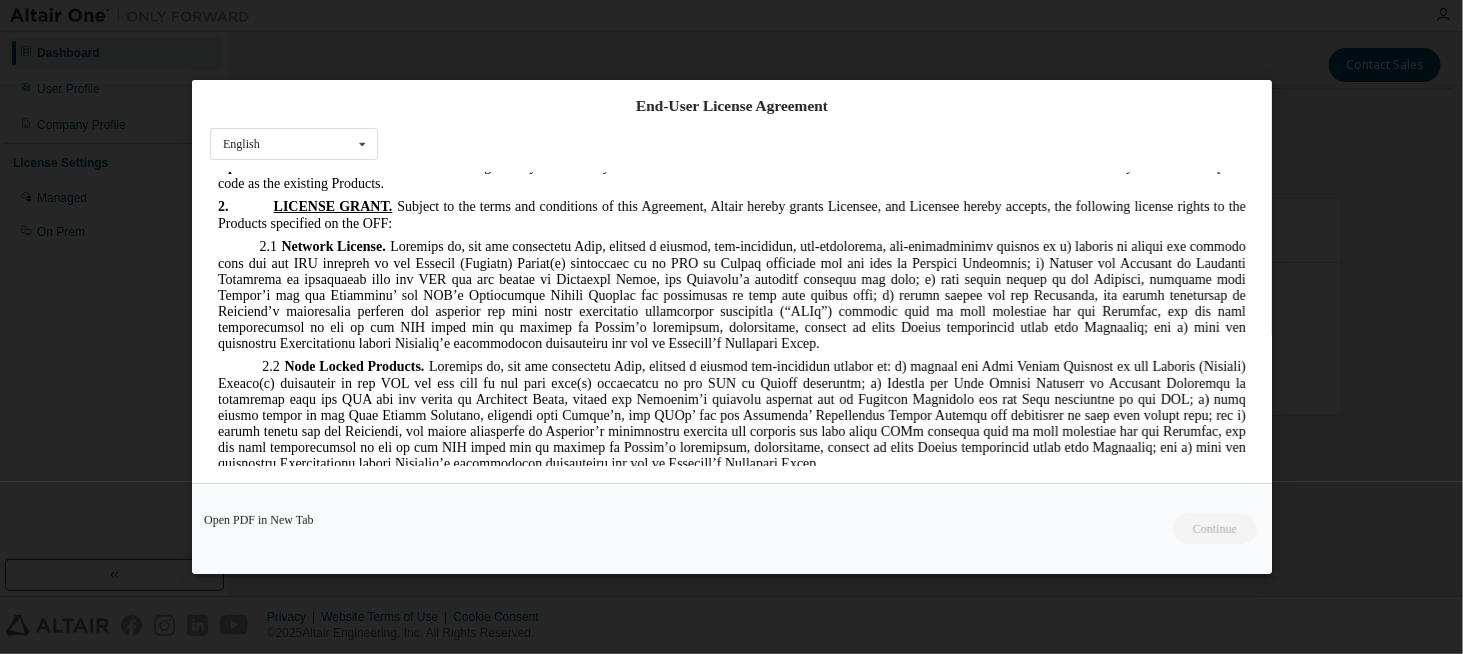 click on "End-User License Agreement English English Chinese French German Japanese Korean Portuguese I accept the End-User License Agreement. Open PDF in New Tab Continue" at bounding box center (731, 327) 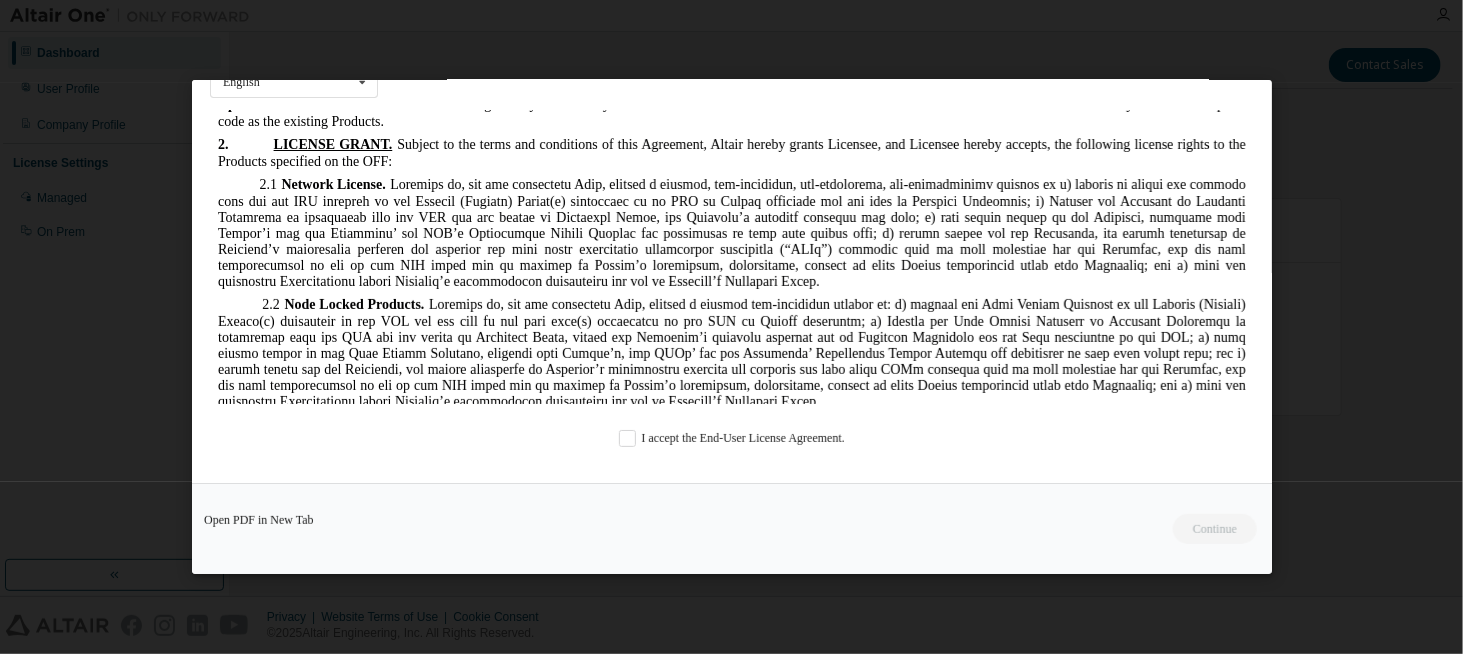 scroll, scrollTop: 62, scrollLeft: 0, axis: vertical 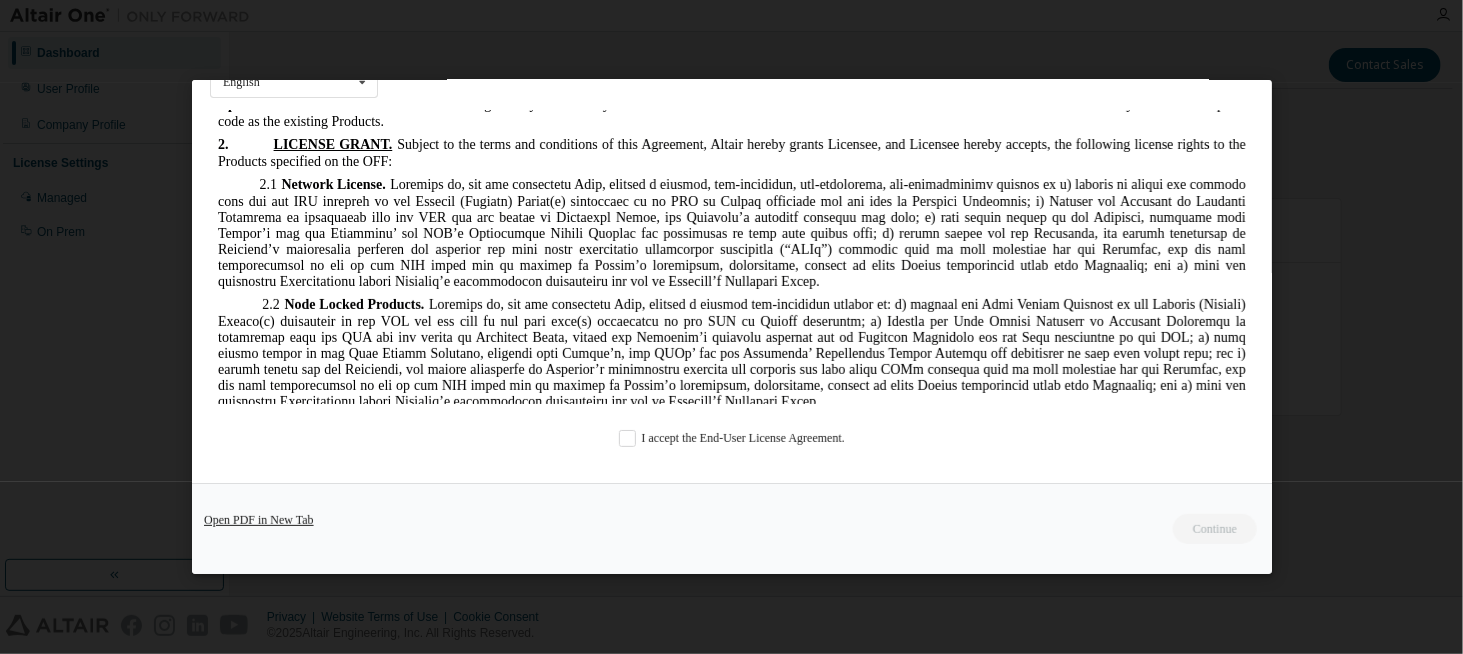 click on "Open PDF in New Tab" at bounding box center (259, 520) 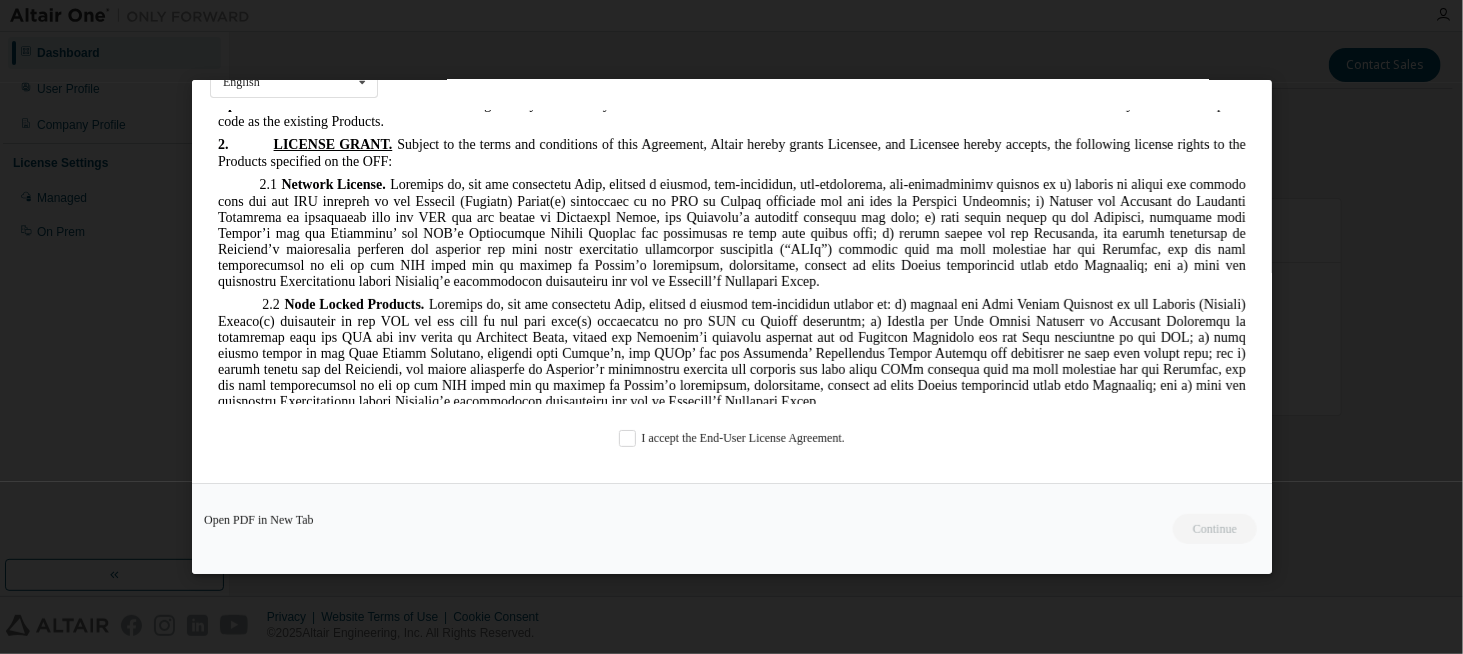 scroll, scrollTop: 0, scrollLeft: 0, axis: both 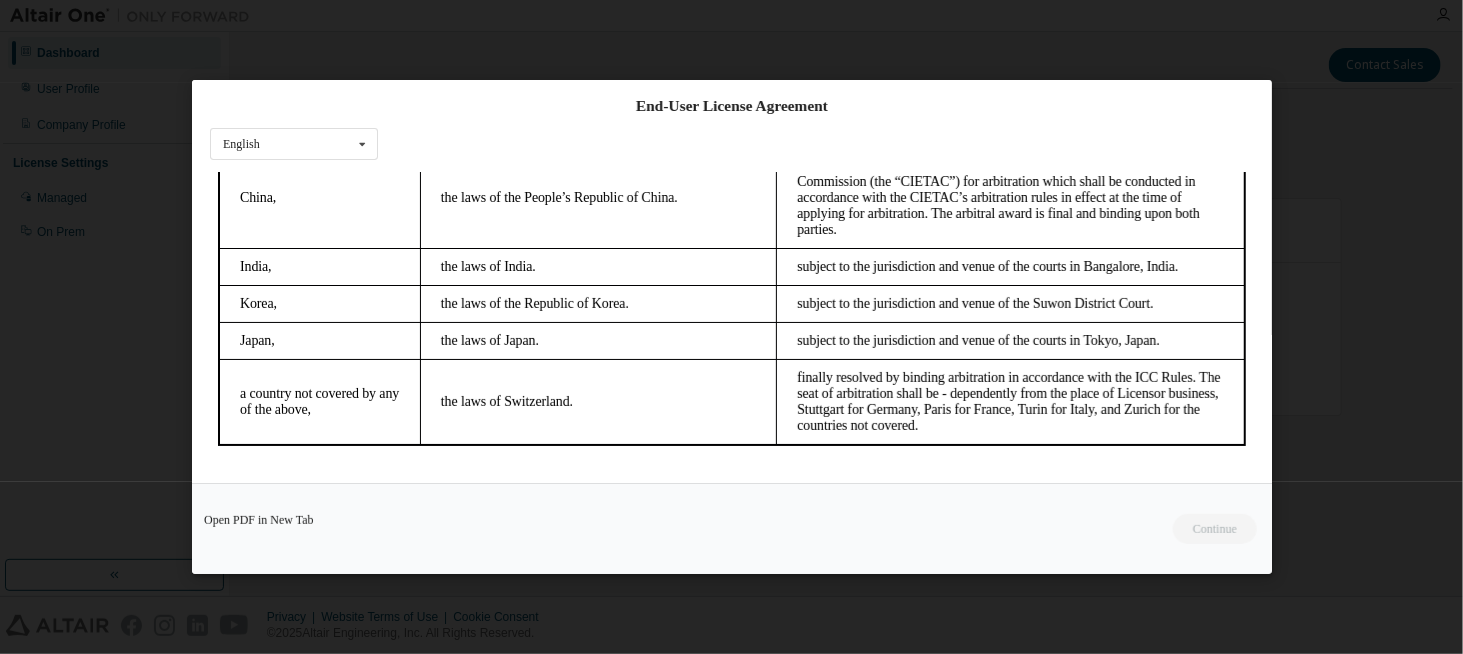 drag, startPoint x: 1235, startPoint y: 293, endPoint x: 1444, endPoint y: 639, distance: 404.22394 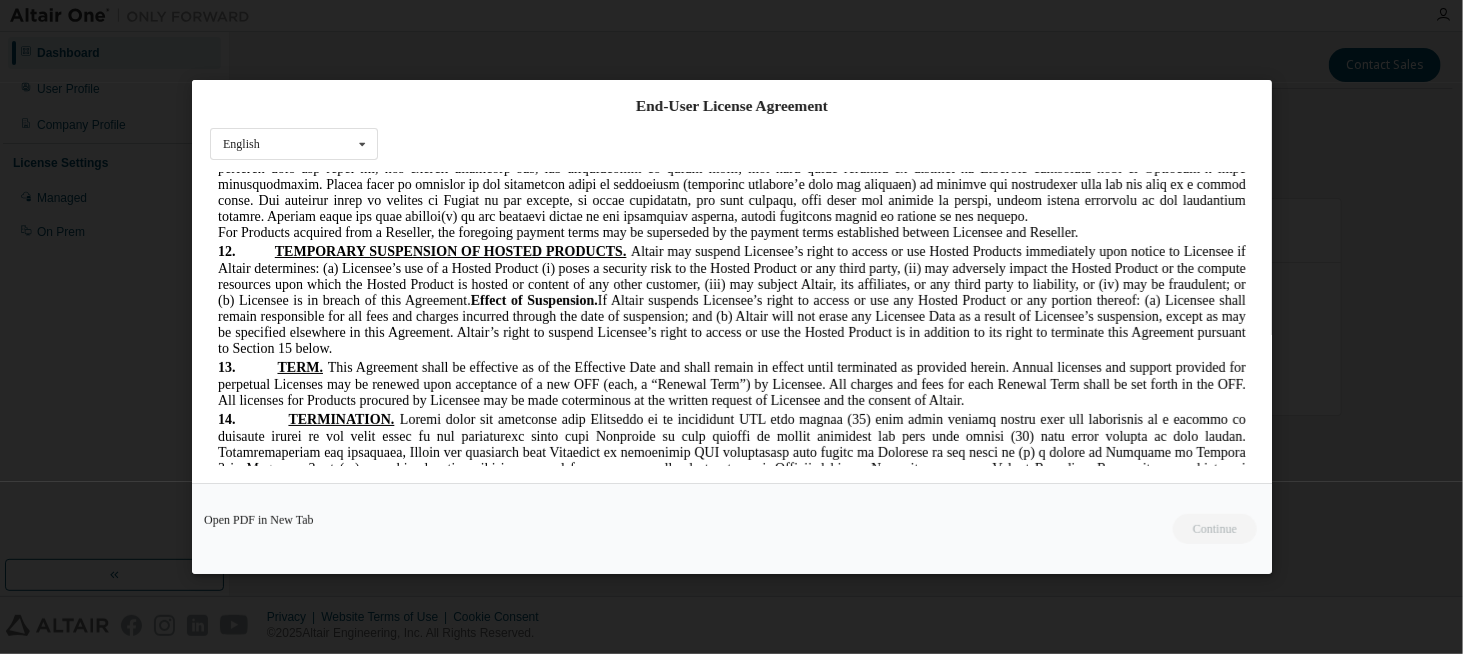scroll, scrollTop: 4100, scrollLeft: 0, axis: vertical 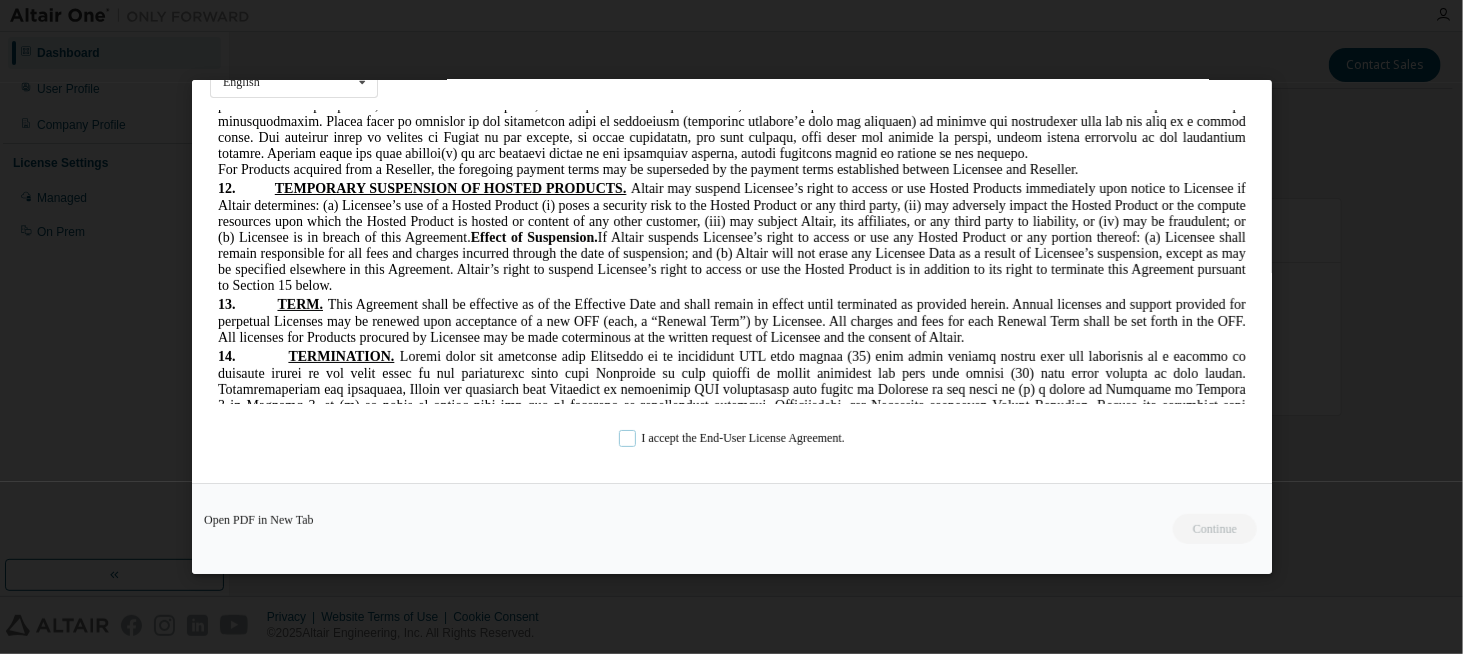 click on "I accept the End-User License Agreement." at bounding box center [732, 437] 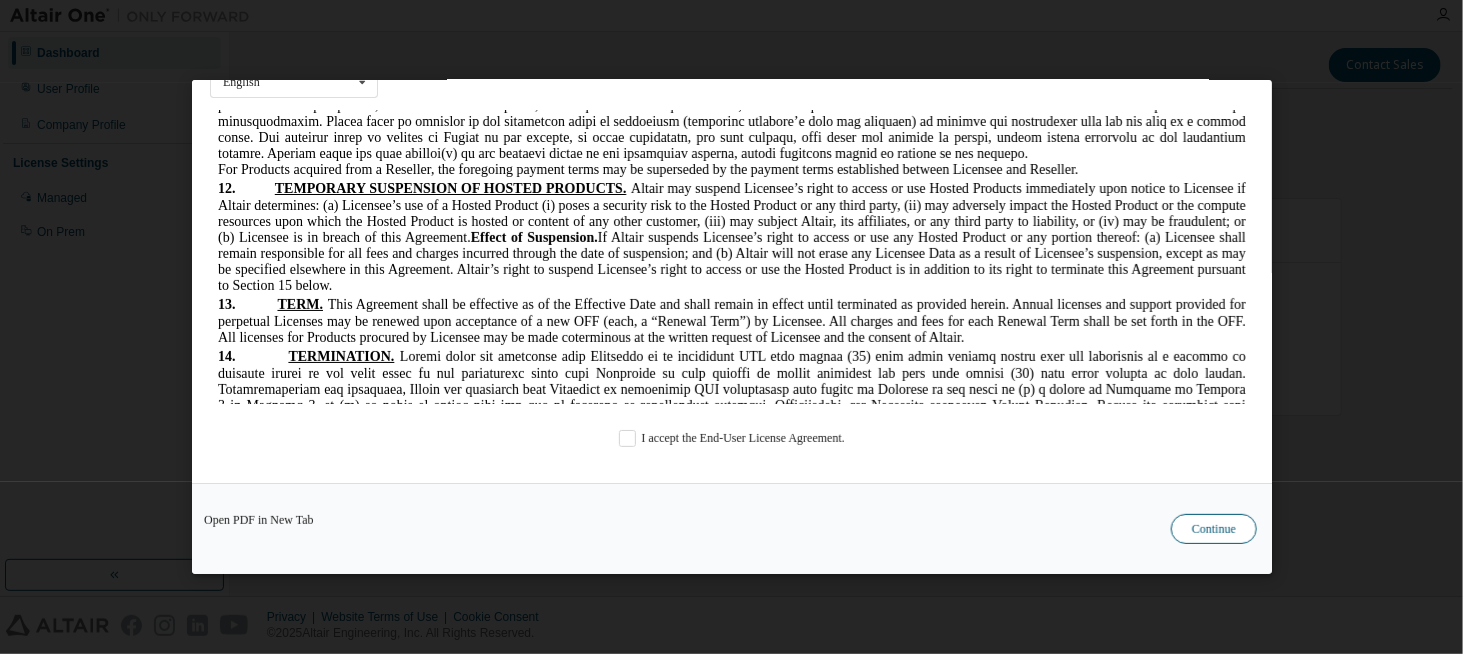 click on "Continue" at bounding box center [1214, 529] 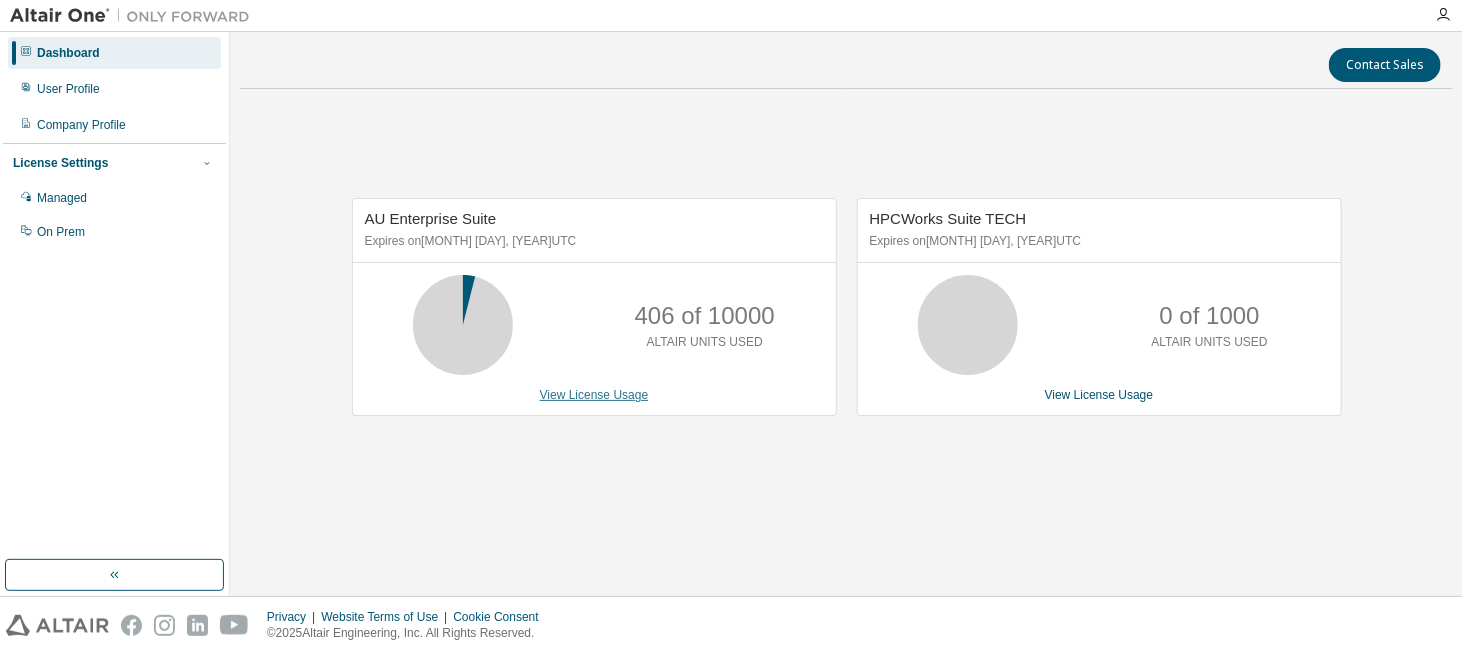 click on "View License Usage" at bounding box center [594, 395] 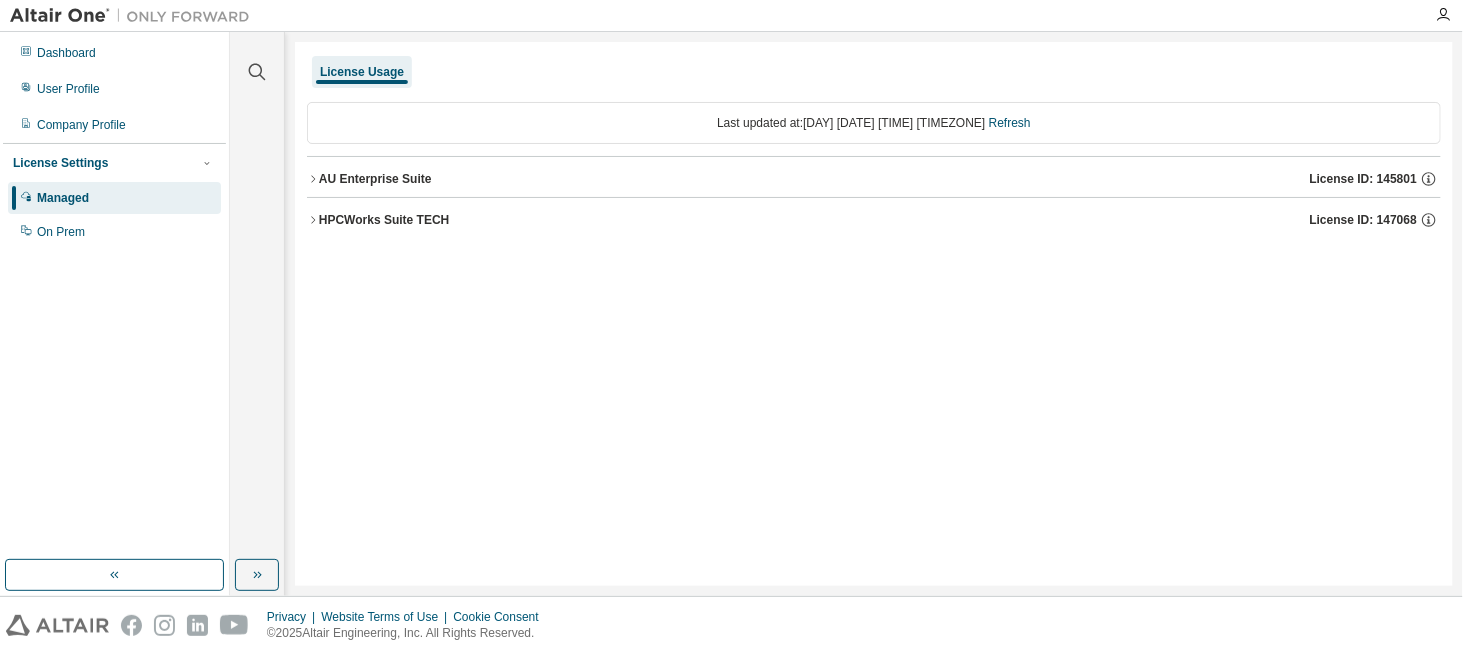 click on "AU Enterprise Suite" at bounding box center (375, 179) 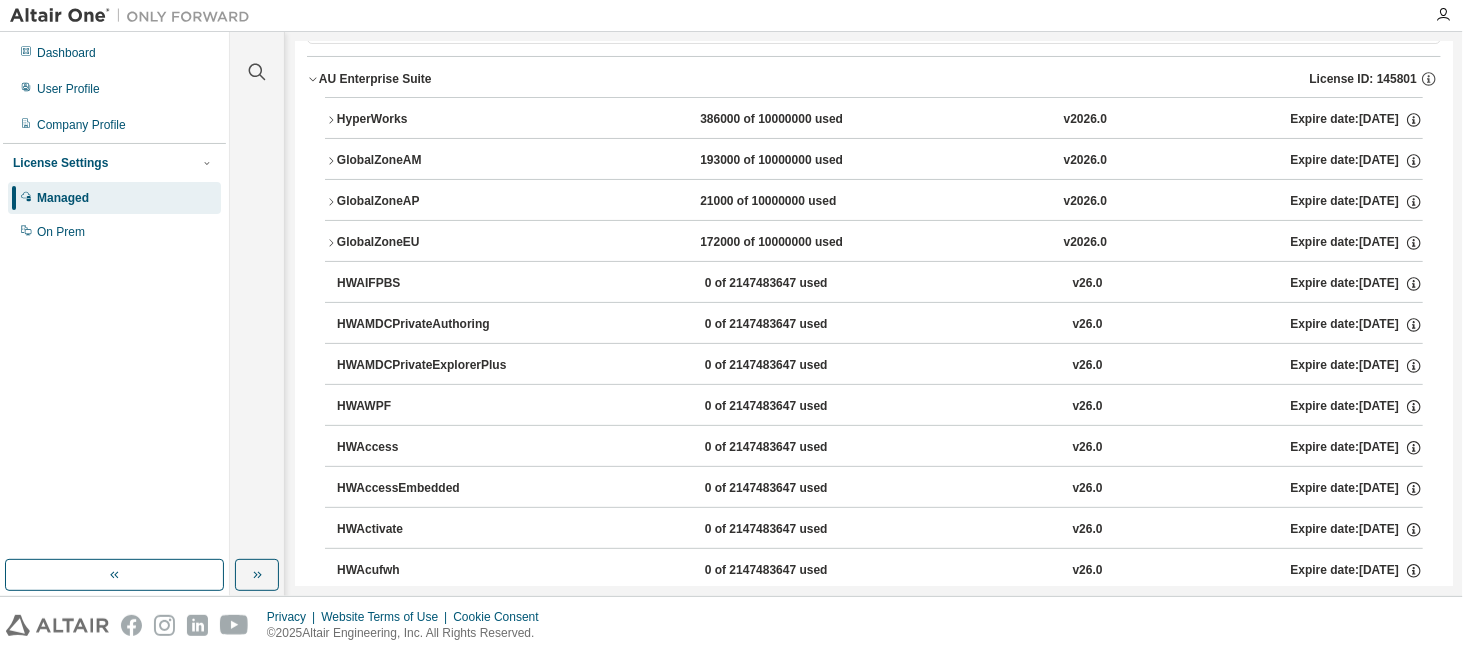 scroll, scrollTop: 0, scrollLeft: 0, axis: both 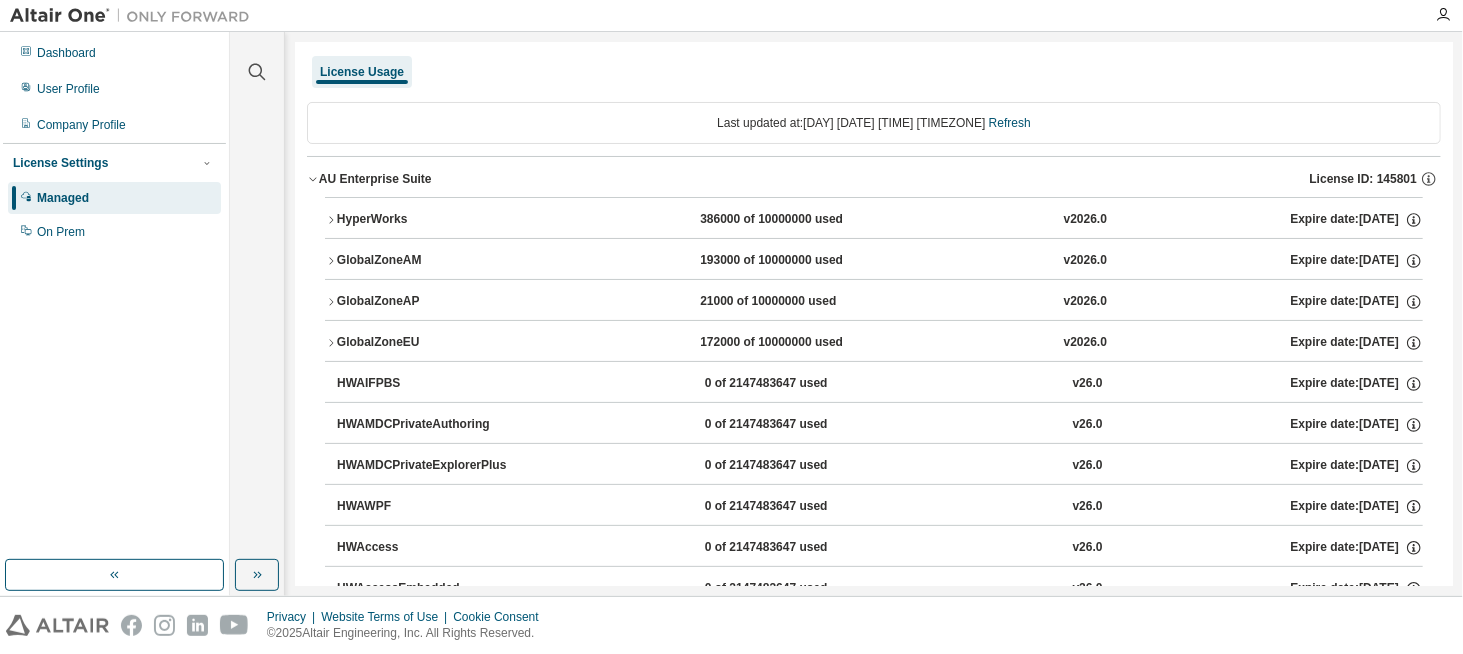 click 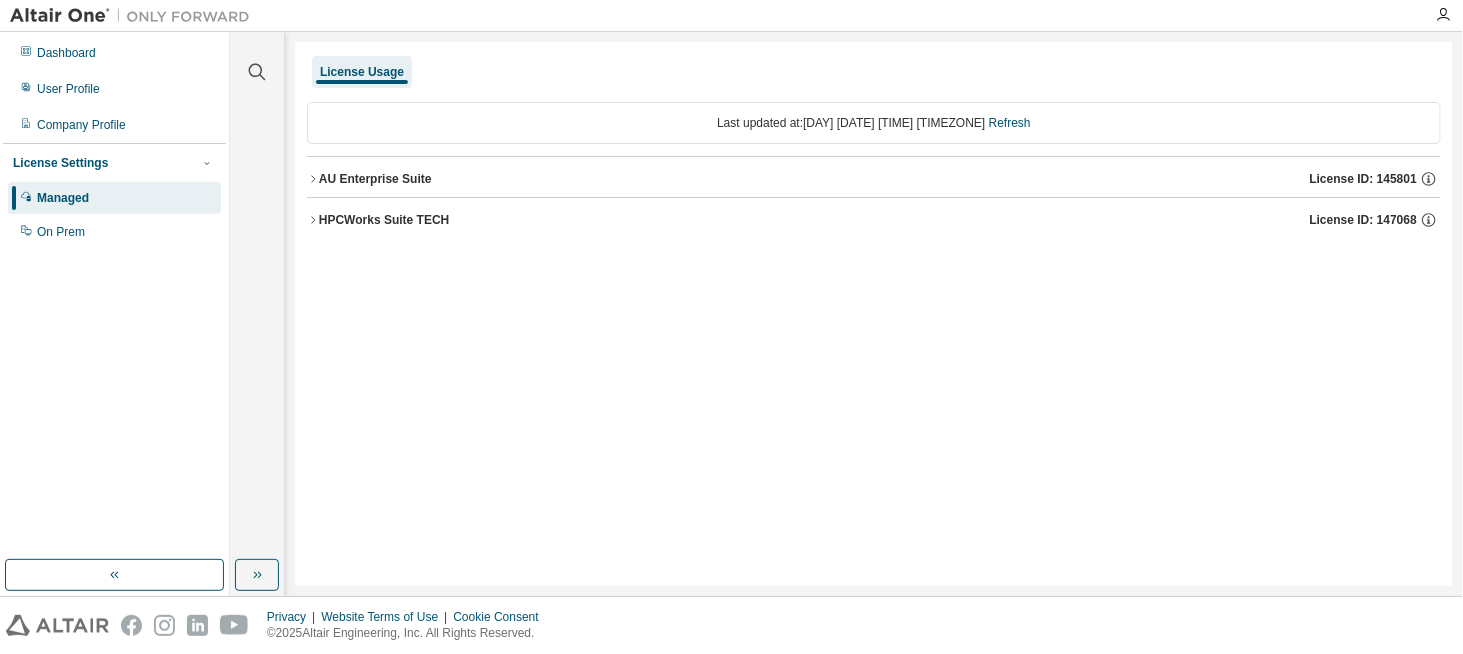 click 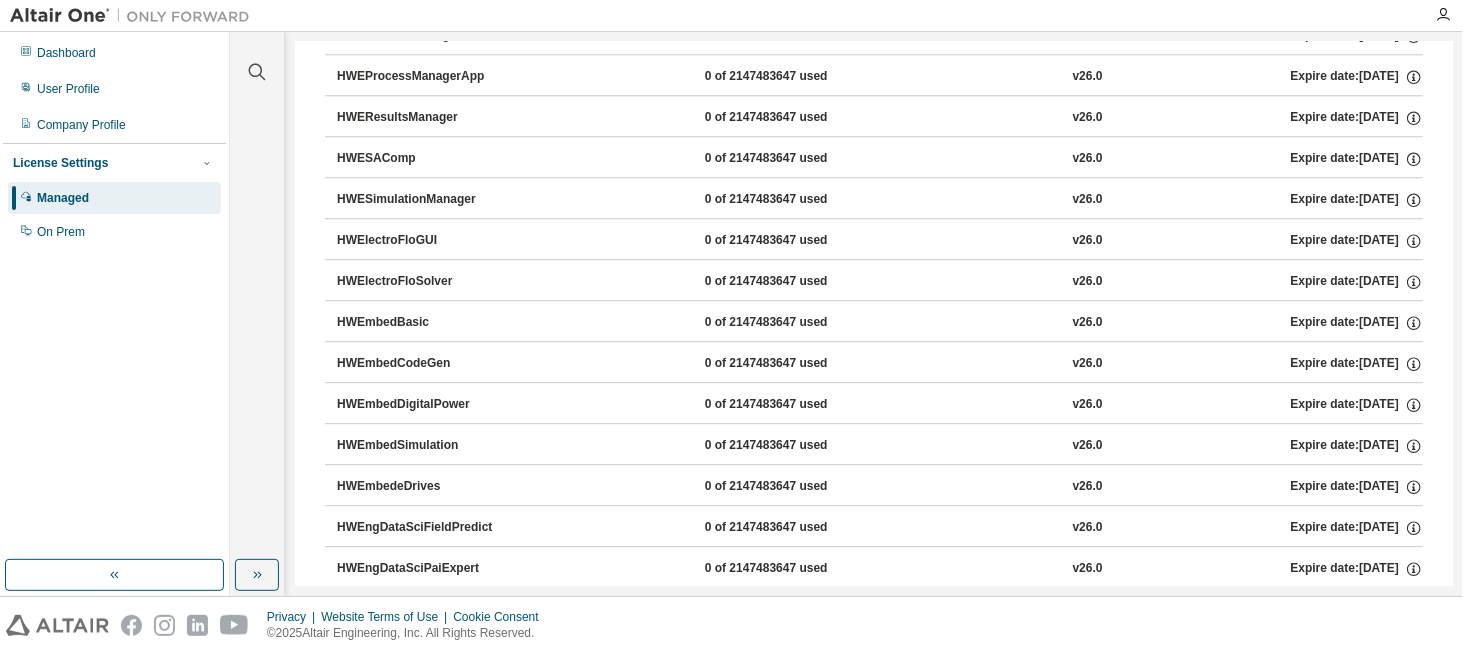 scroll, scrollTop: 2400, scrollLeft: 0, axis: vertical 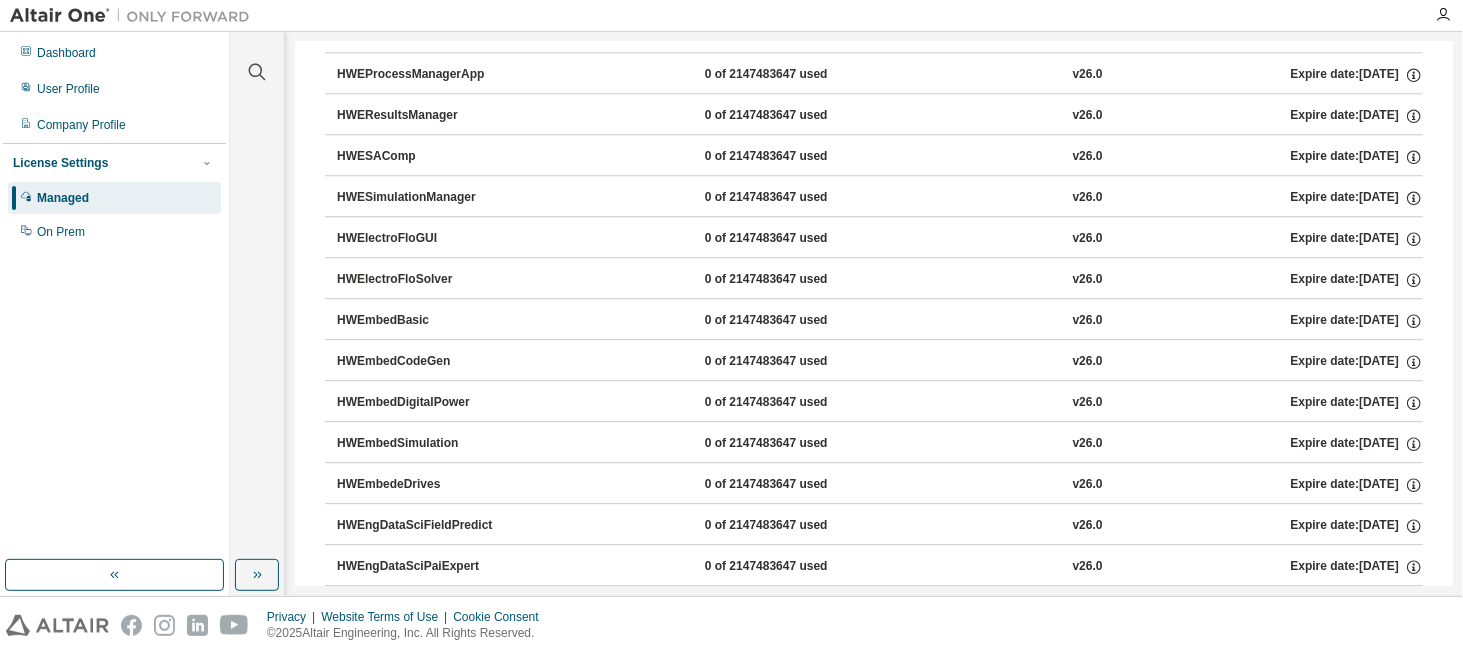 drag, startPoint x: 1442, startPoint y: 153, endPoint x: 1435, endPoint y: 241, distance: 88.27797 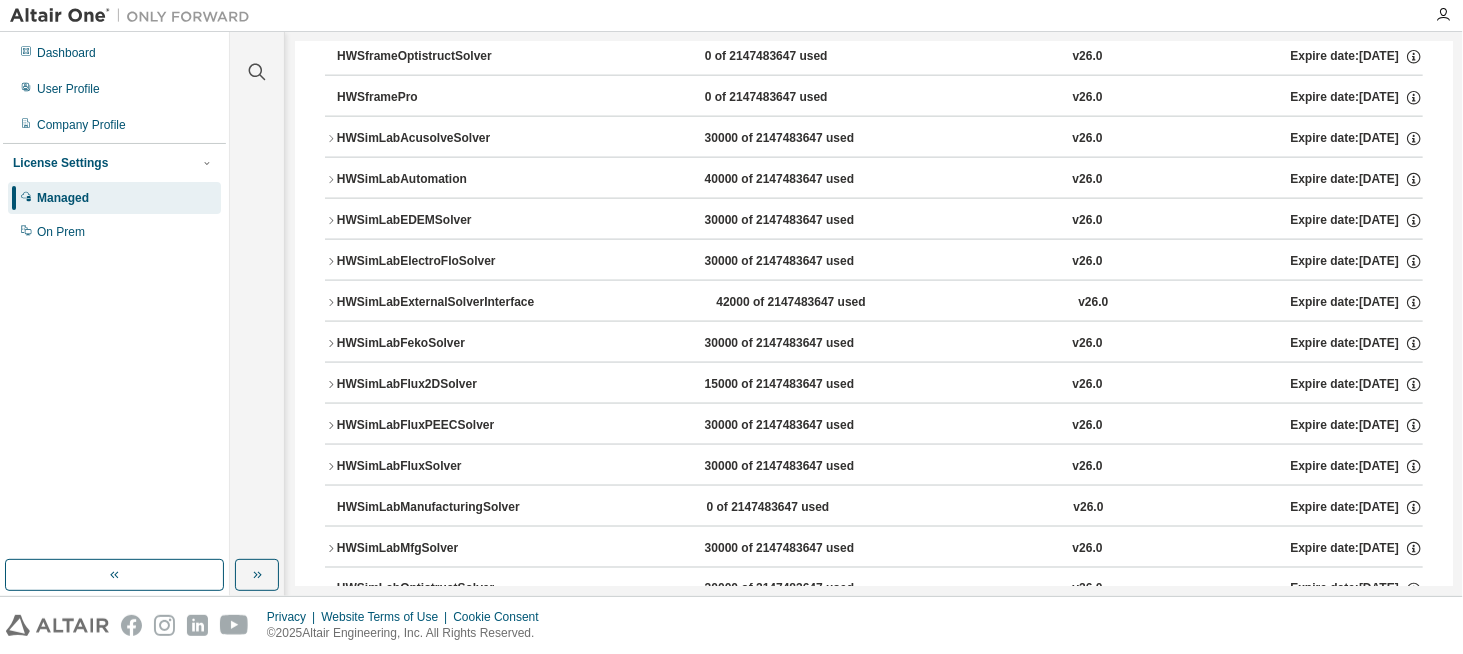 scroll, scrollTop: 11508, scrollLeft: 0, axis: vertical 